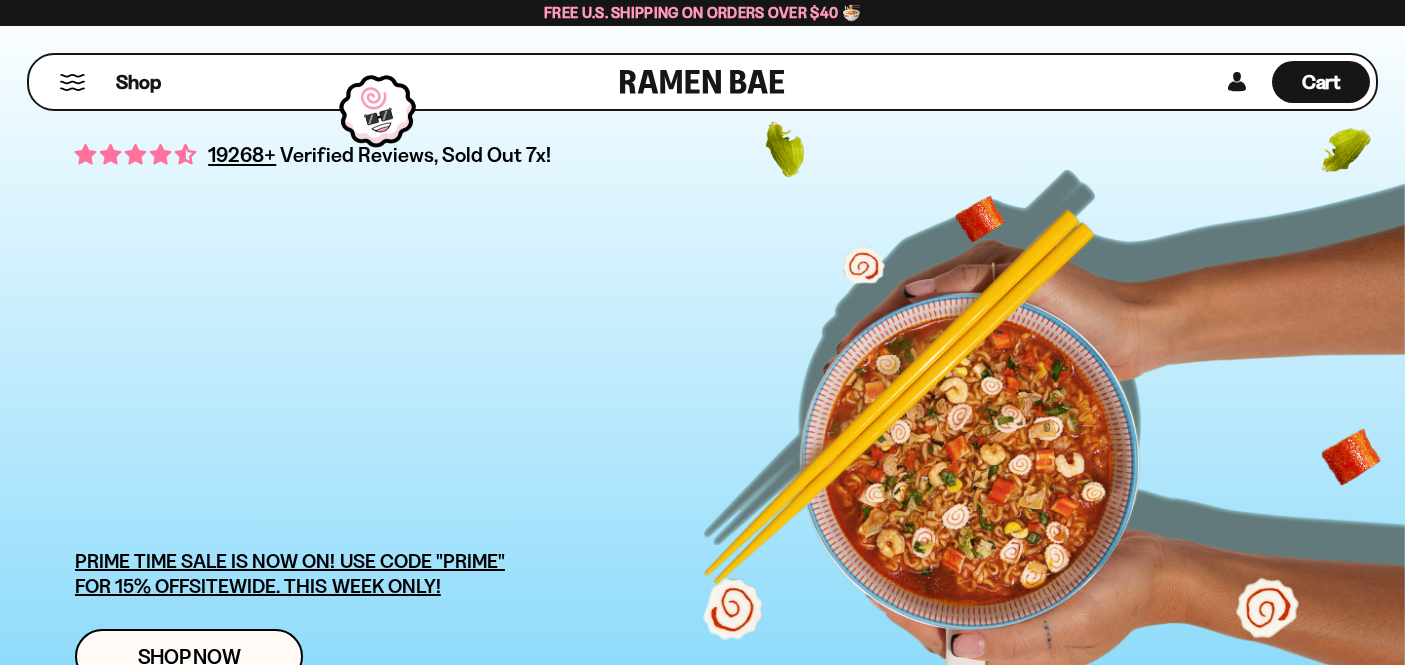 scroll, scrollTop: 0, scrollLeft: 0, axis: both 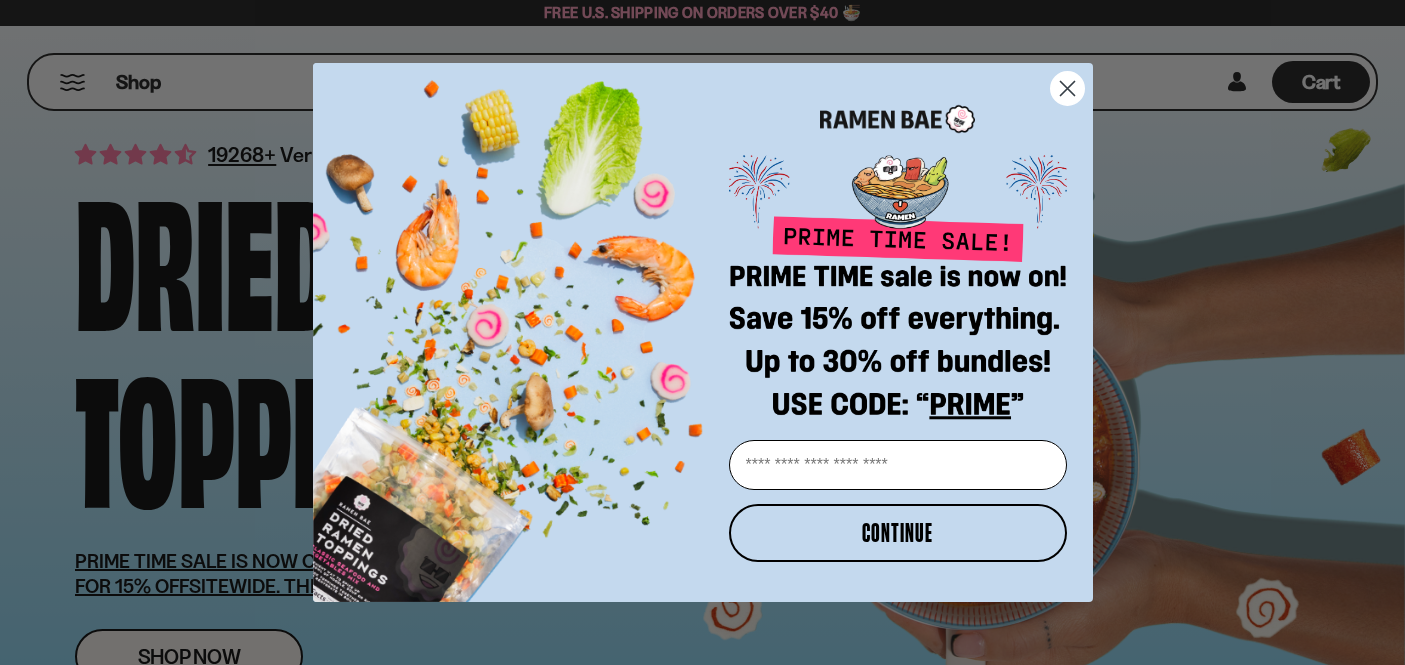 click at bounding box center (1066, 87) 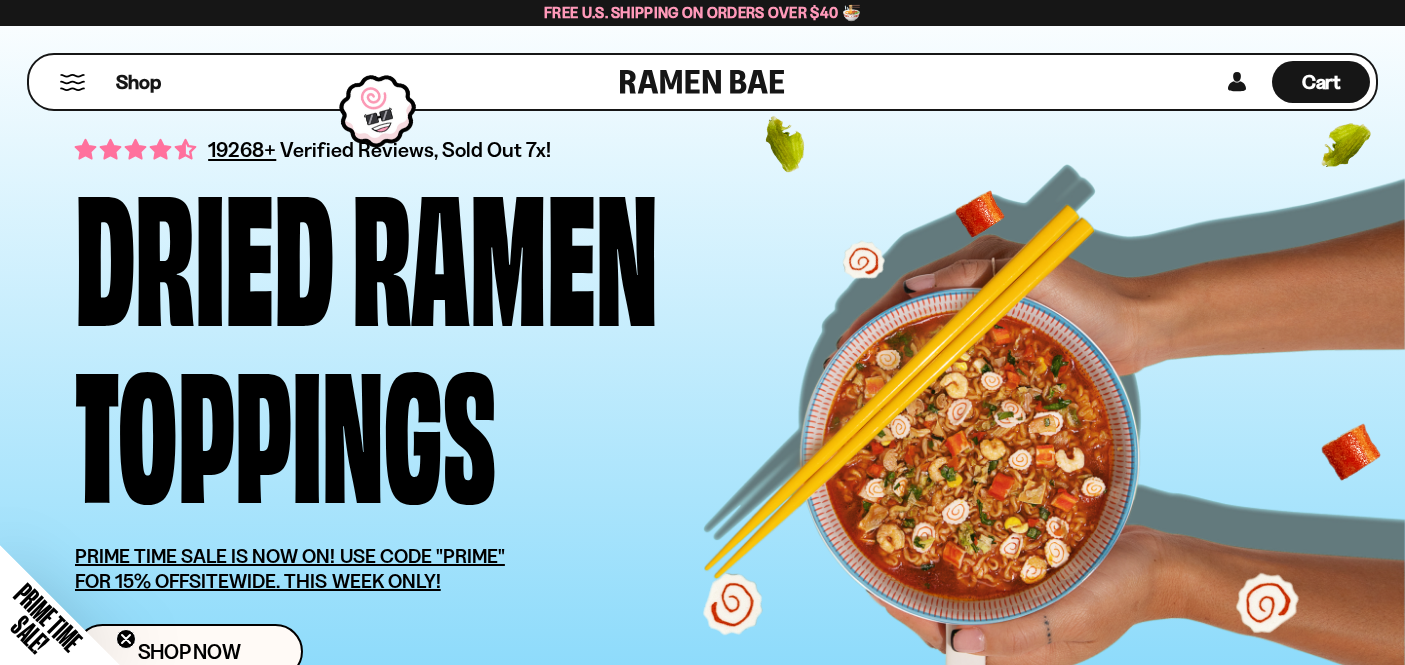 scroll, scrollTop: 0, scrollLeft: 0, axis: both 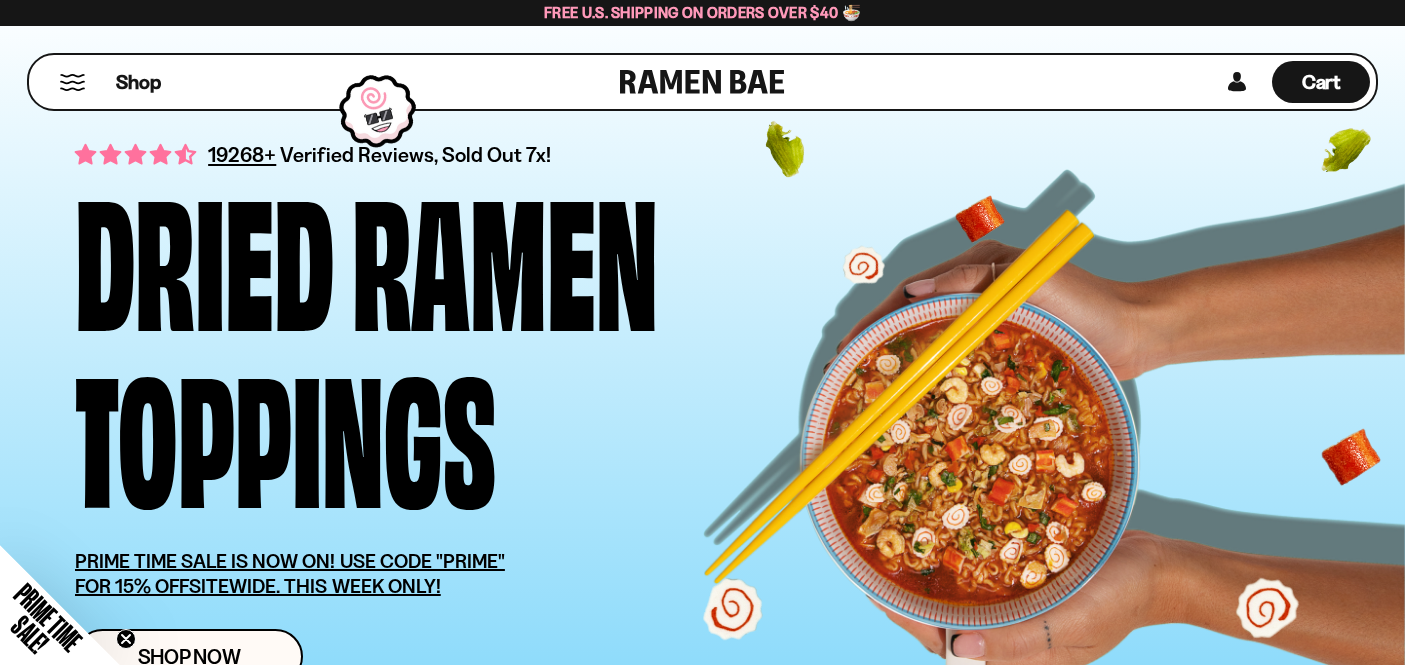 click at bounding box center [72, 82] 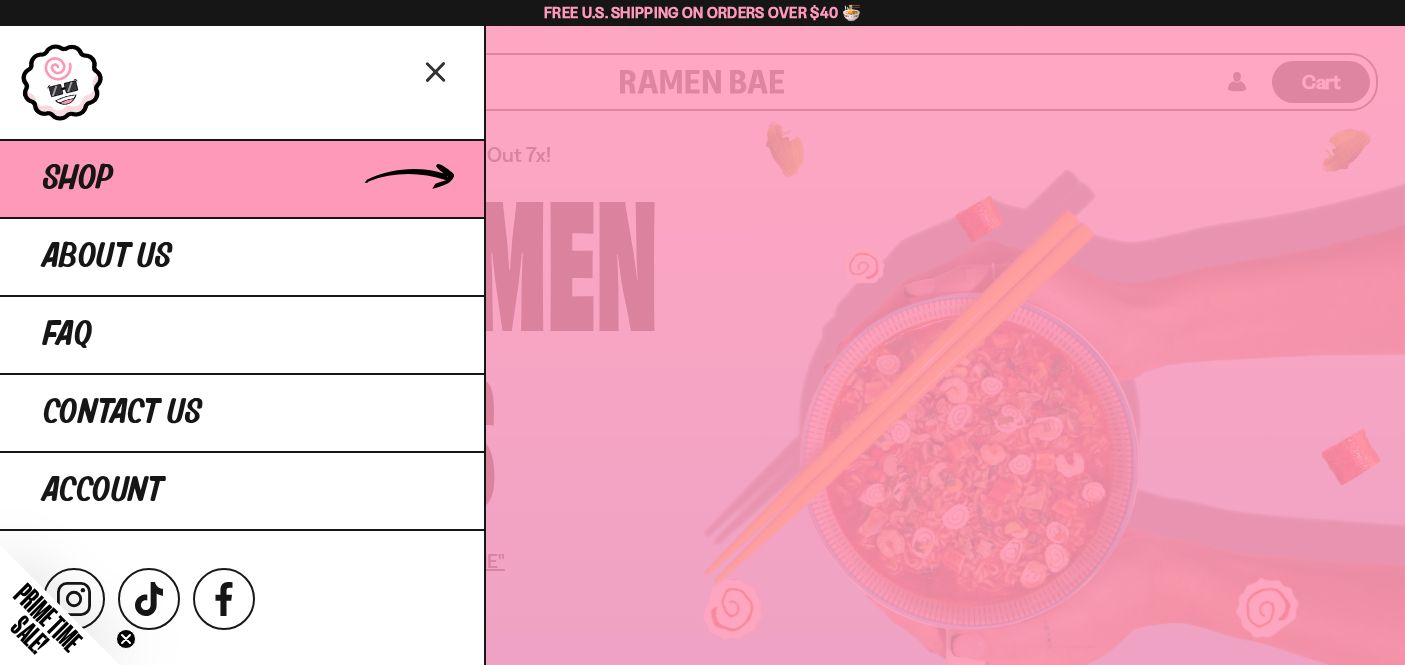 click on "Shop" at bounding box center (78, 179) 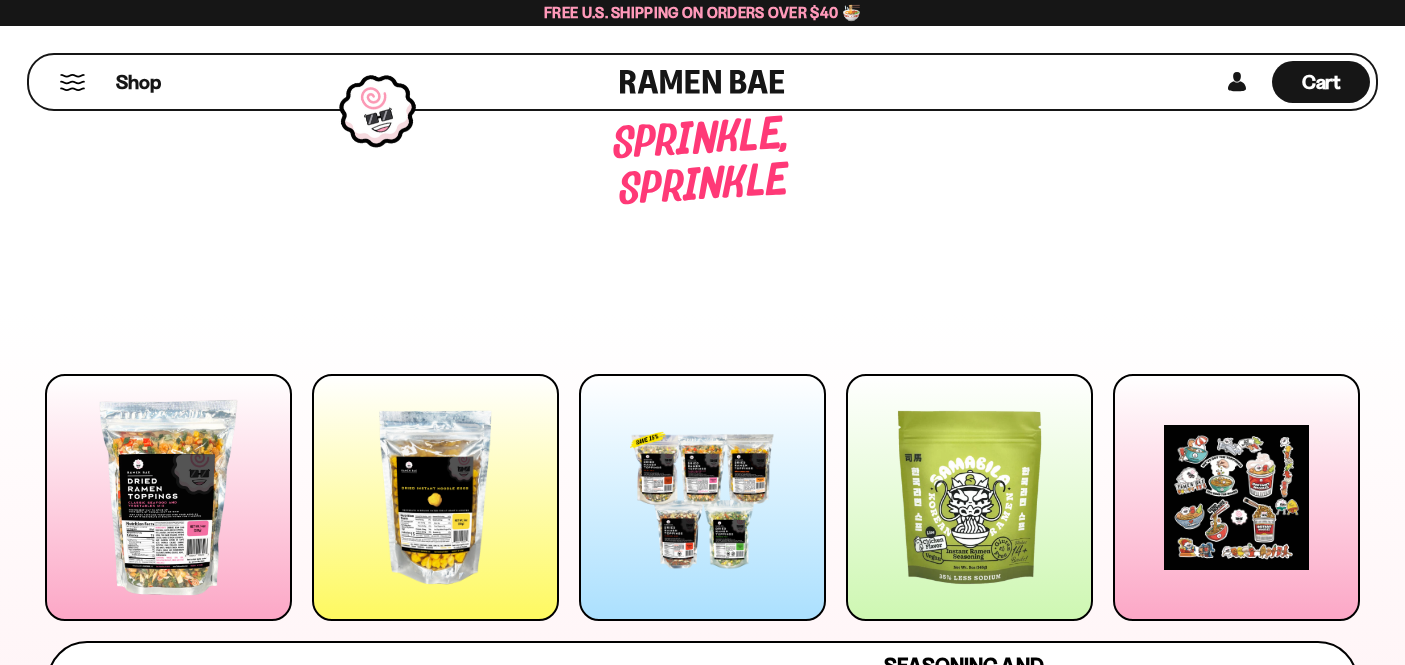scroll, scrollTop: 0, scrollLeft: 0, axis: both 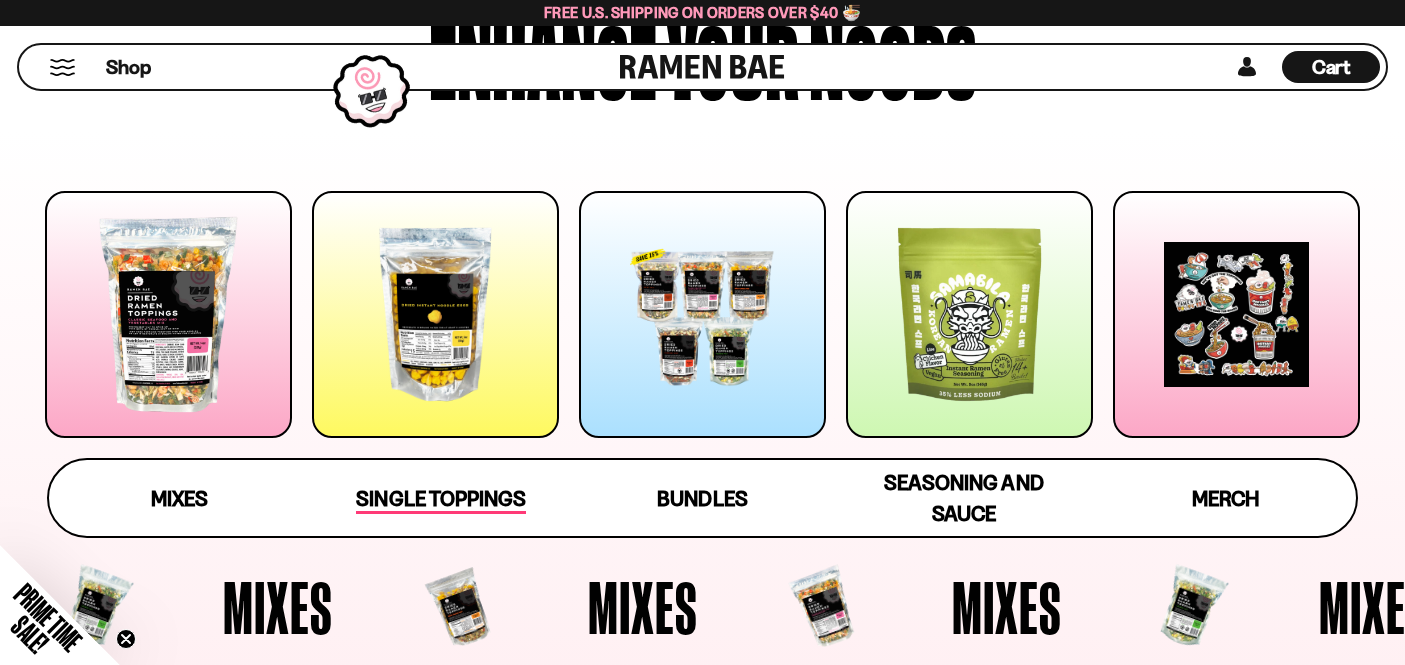 click on "Single Toppings" at bounding box center [440, 500] 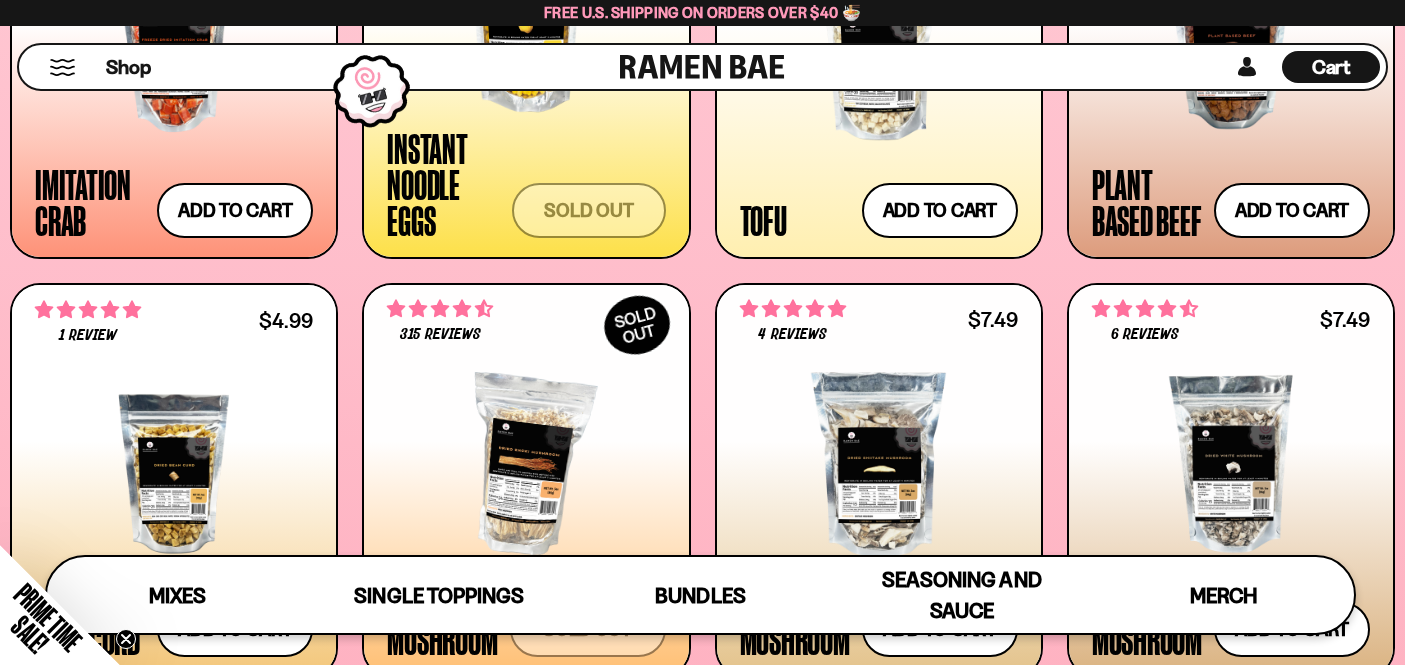 scroll, scrollTop: 2116, scrollLeft: 0, axis: vertical 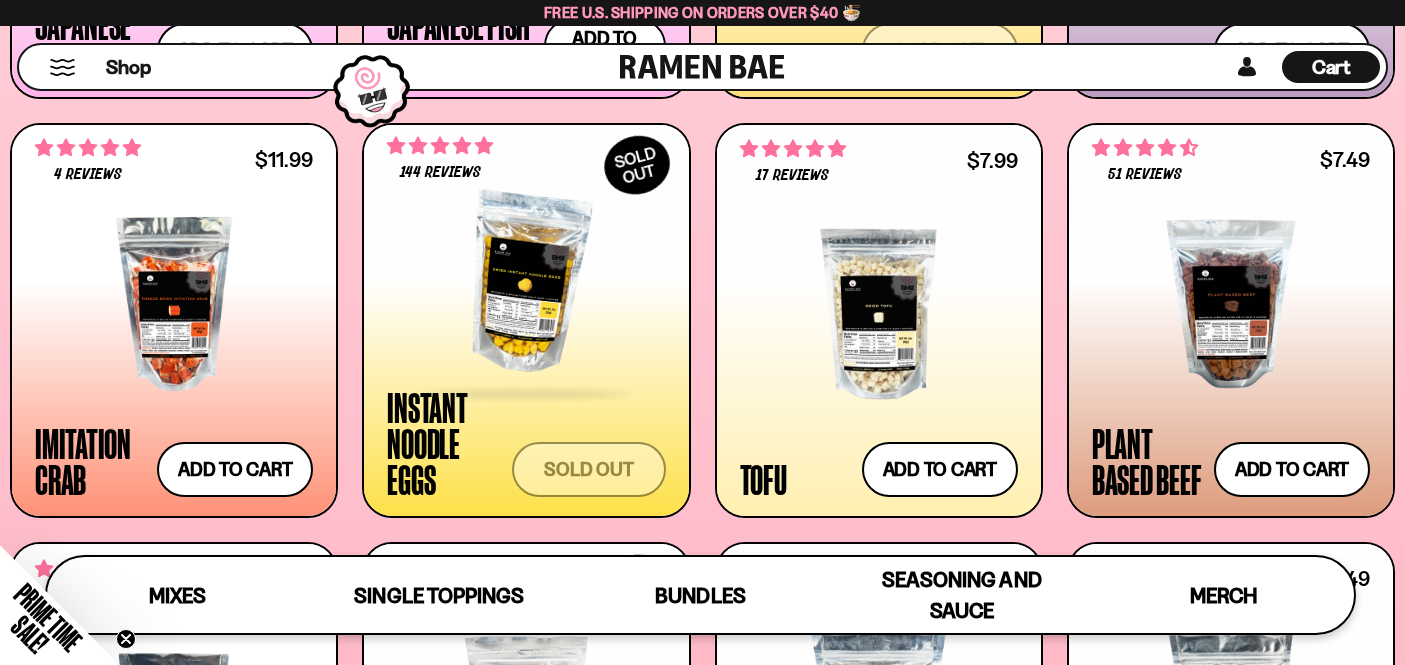 click at bounding box center [526, 394] 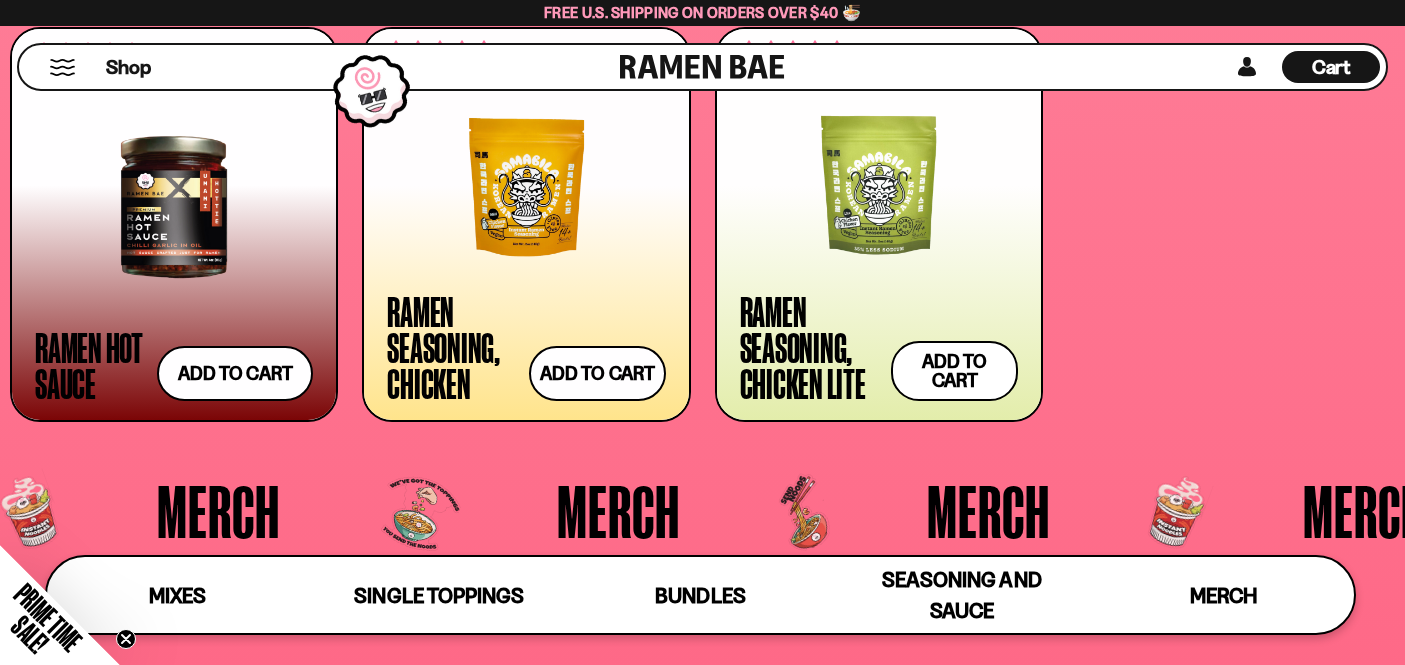 scroll, scrollTop: 4862, scrollLeft: 0, axis: vertical 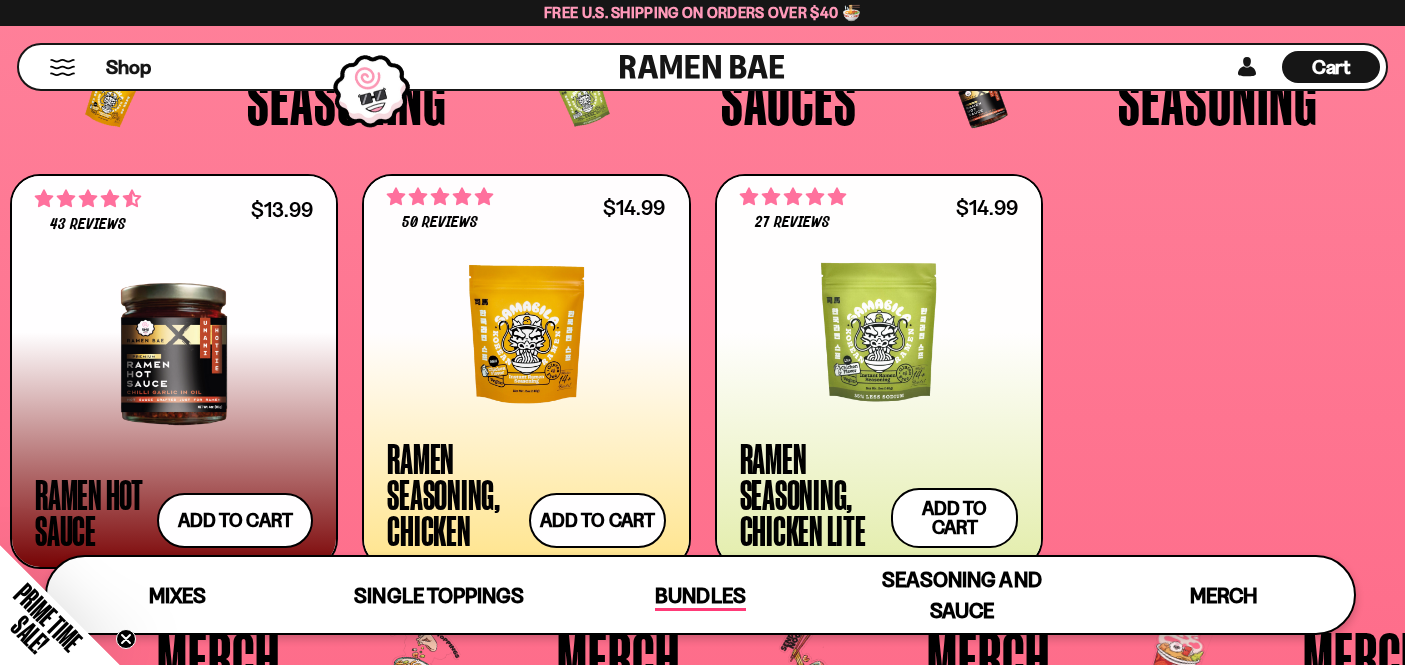 click on "Bundles" at bounding box center (700, 597) 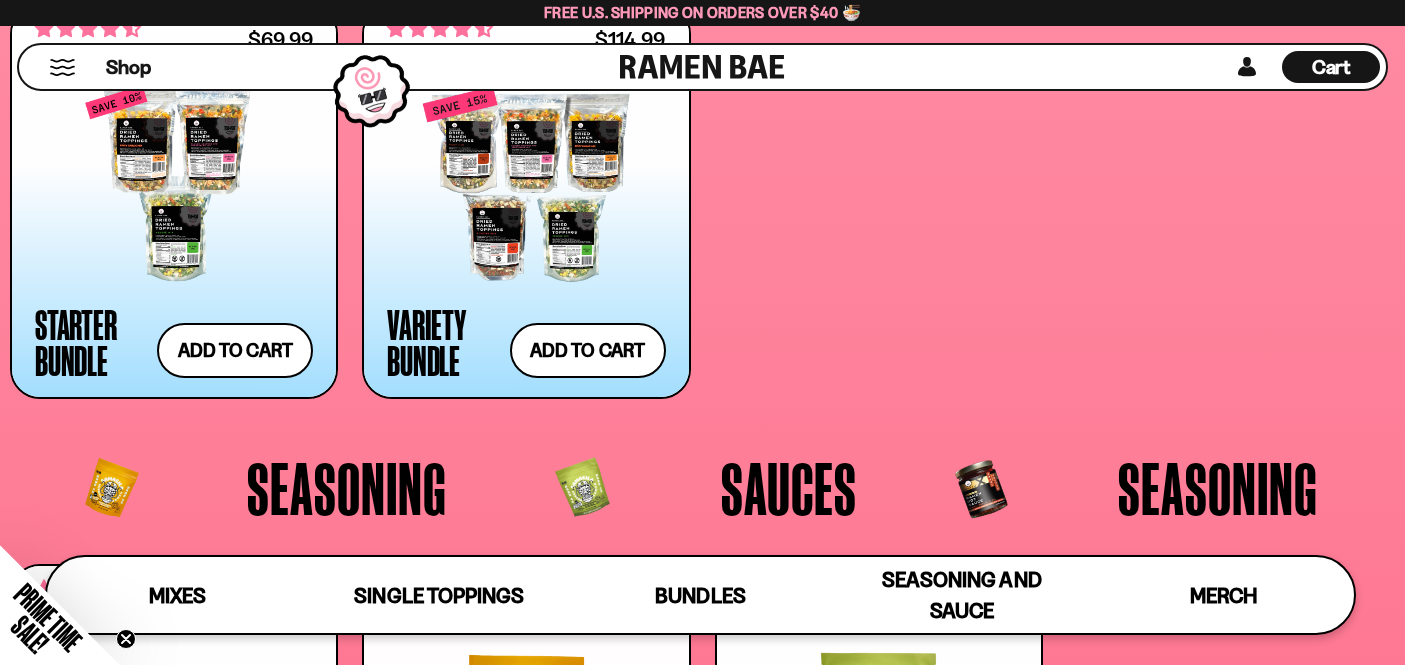scroll, scrollTop: 4455, scrollLeft: 0, axis: vertical 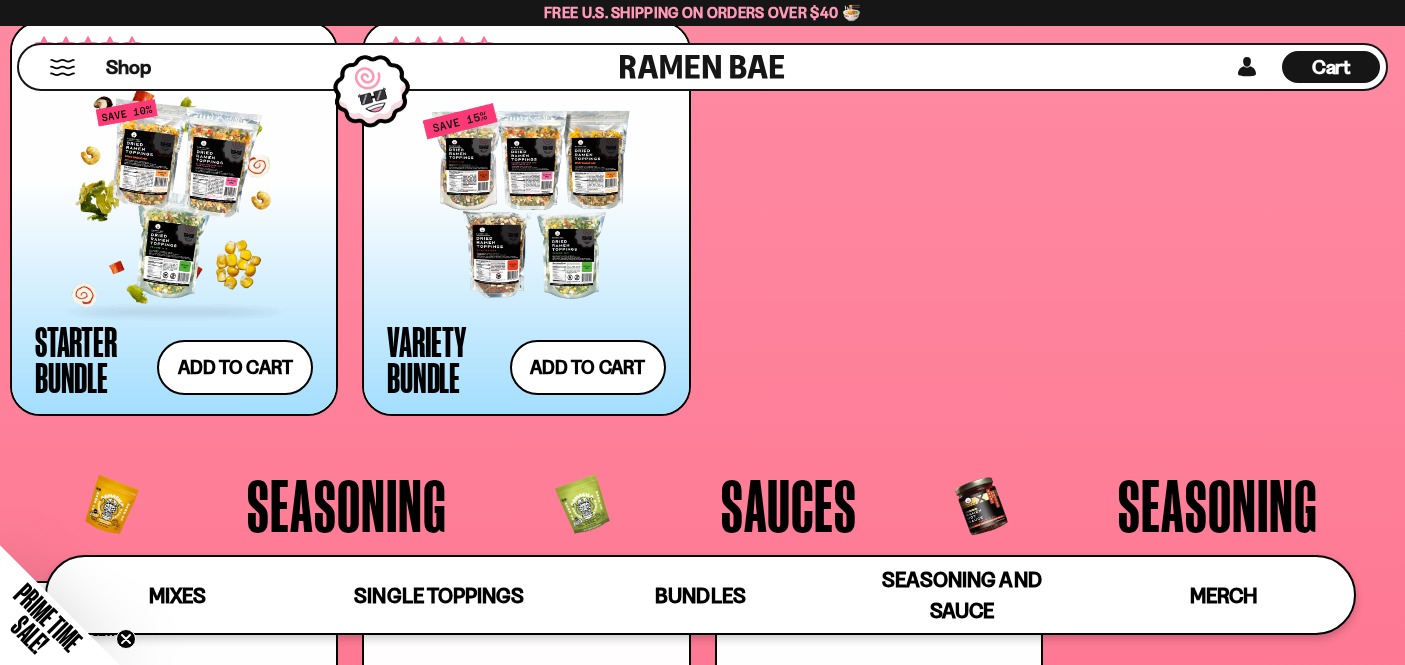 click at bounding box center (174, 201) 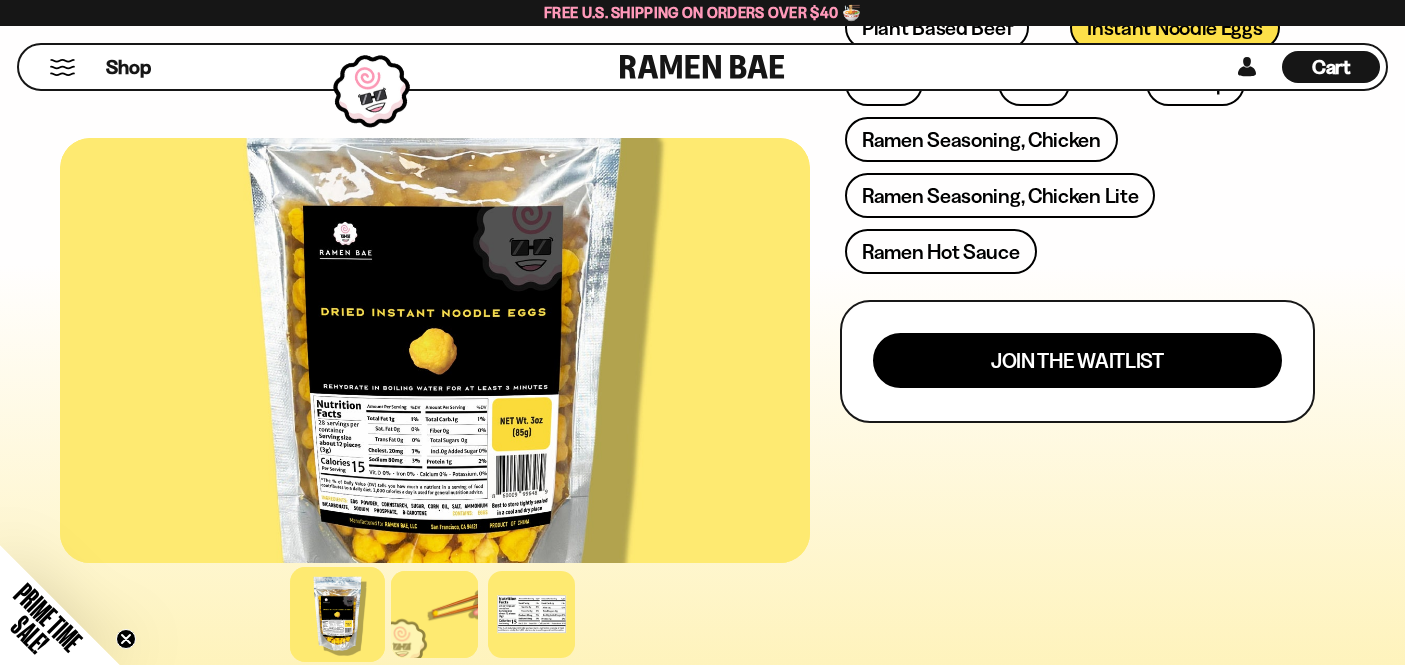 scroll, scrollTop: 841, scrollLeft: 0, axis: vertical 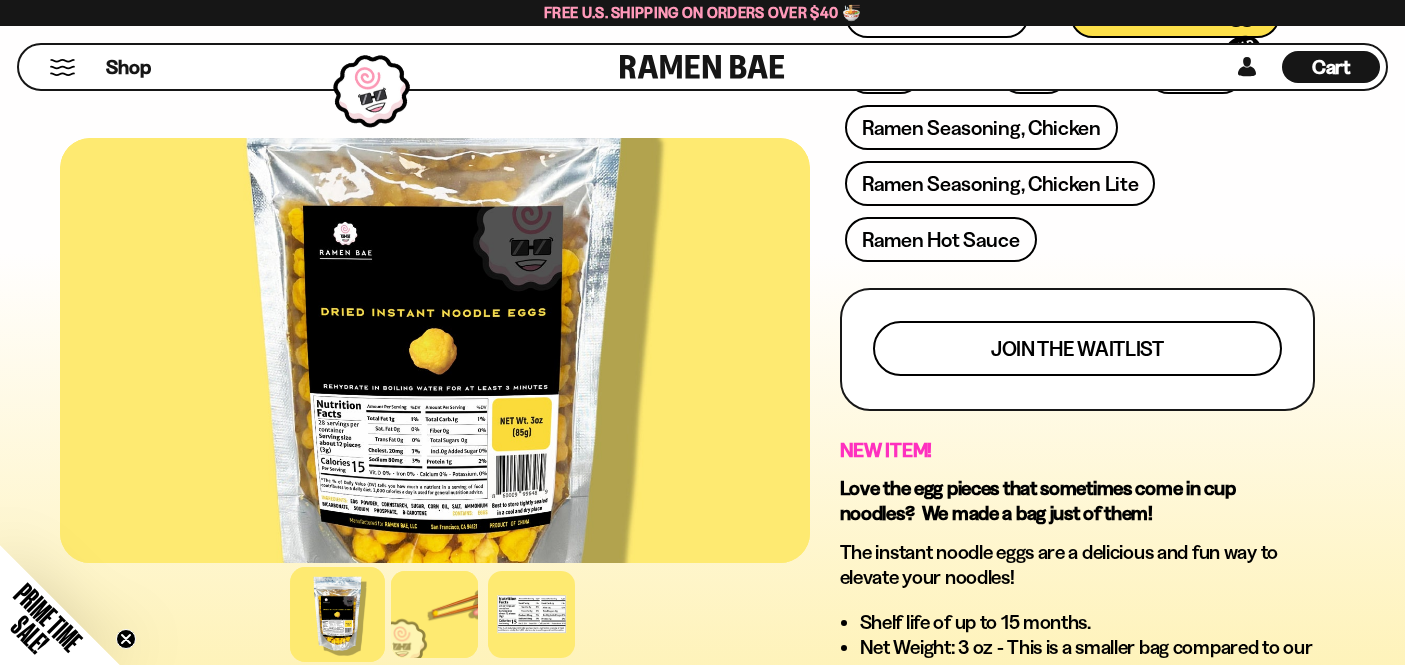 click on "Join the waitlist" at bounding box center [1077, 348] 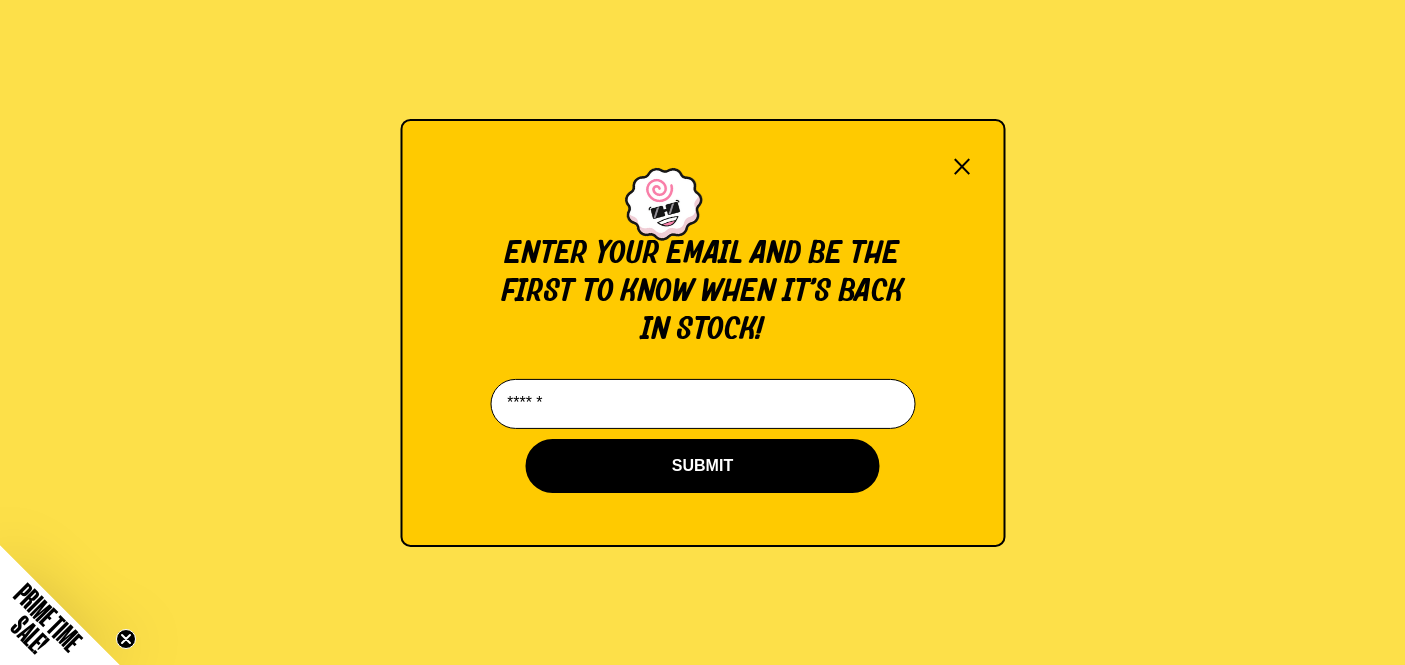 click at bounding box center [702, 404] 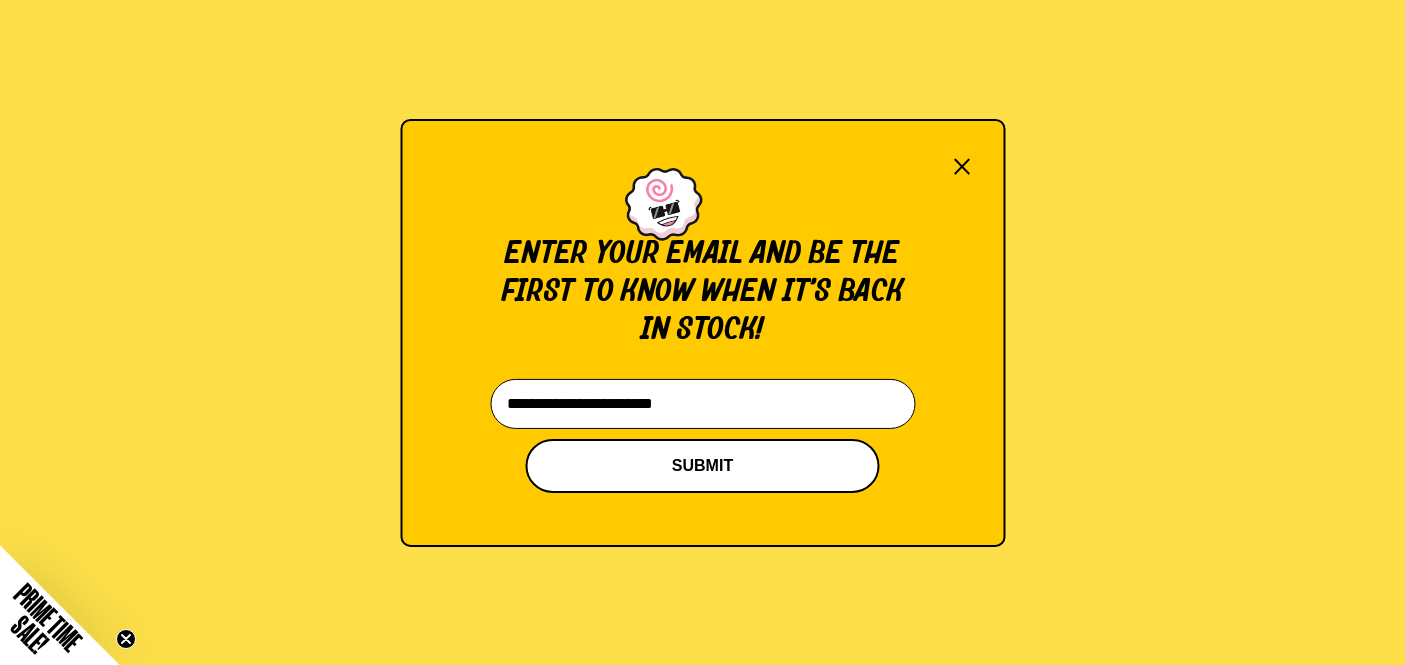 click on "SUBMIT" at bounding box center (703, 466) 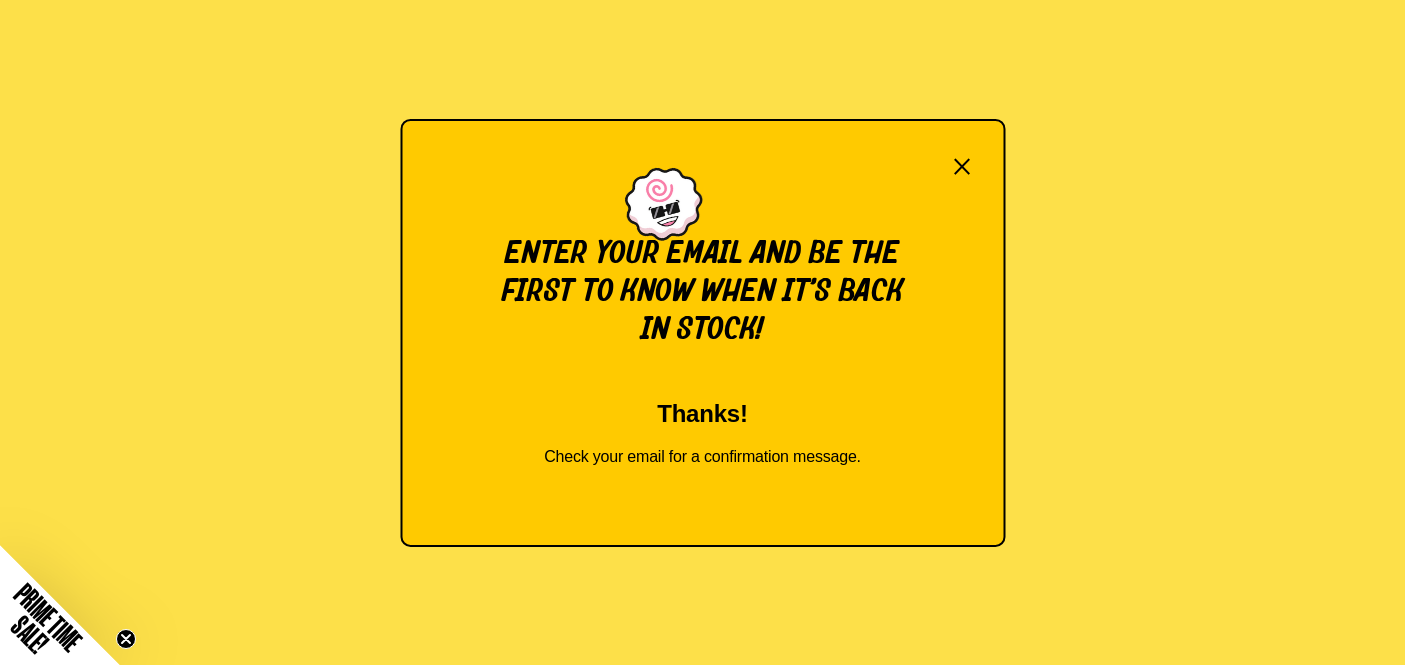 click on "×" at bounding box center (962, 166) 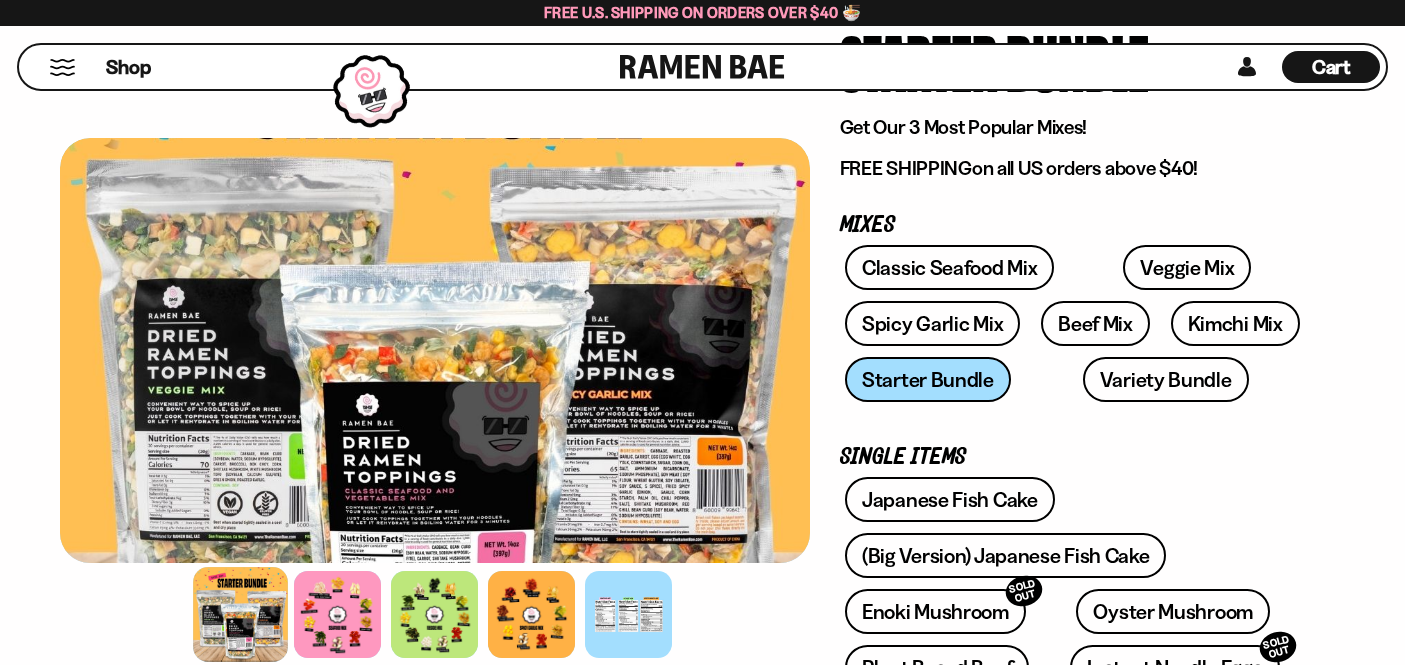 scroll, scrollTop: 338, scrollLeft: 0, axis: vertical 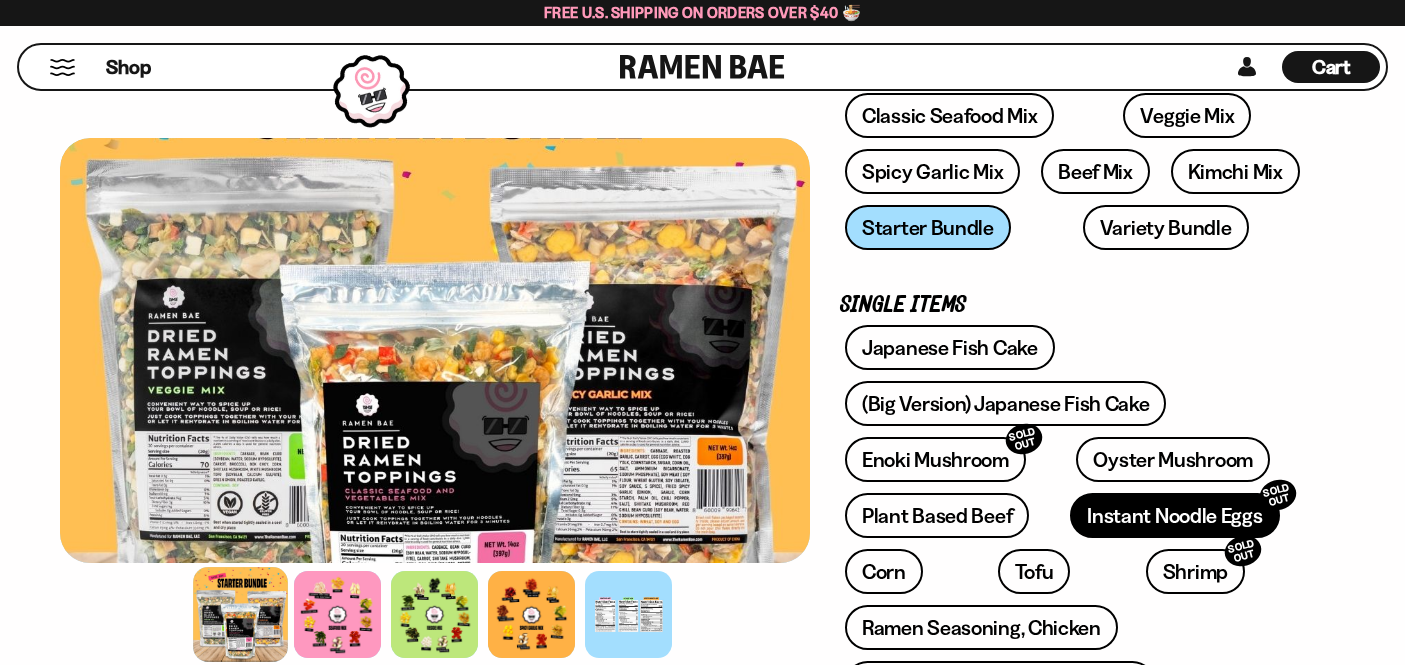 click on "Instant Noodle Eggs
SOLD OUT" at bounding box center (1174, 515) 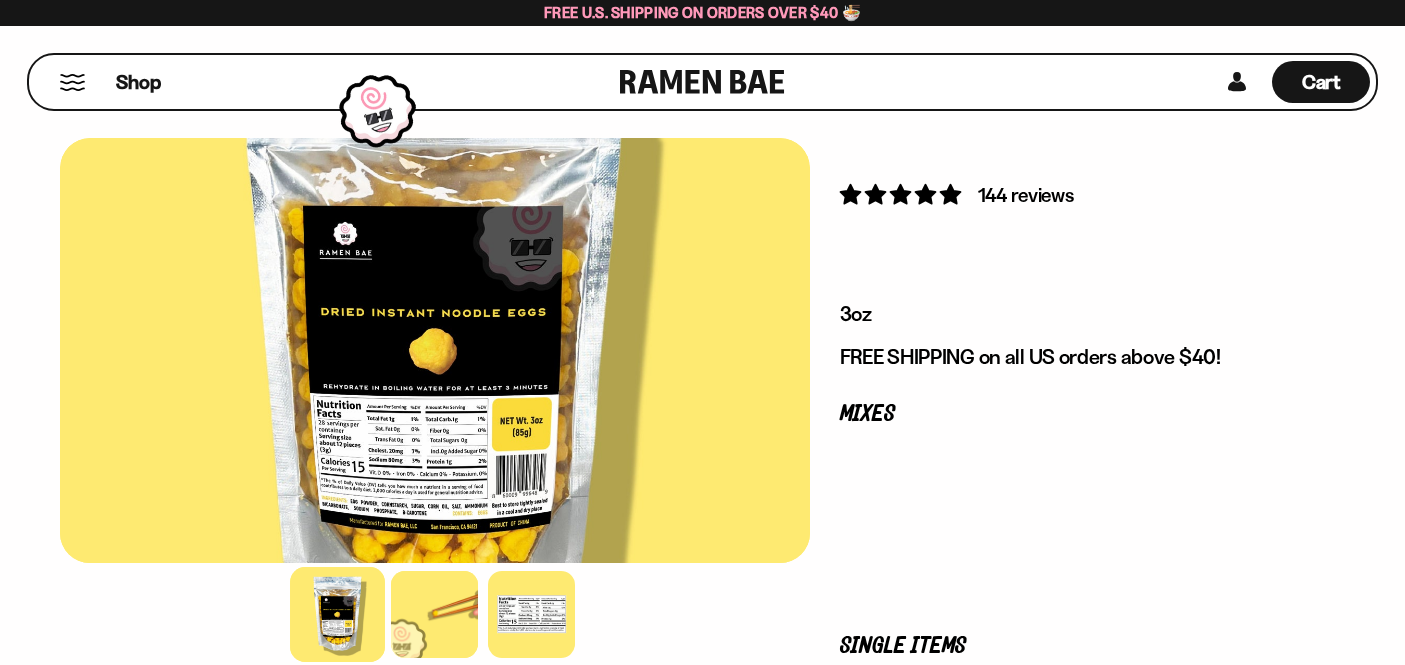 scroll, scrollTop: 0, scrollLeft: 0, axis: both 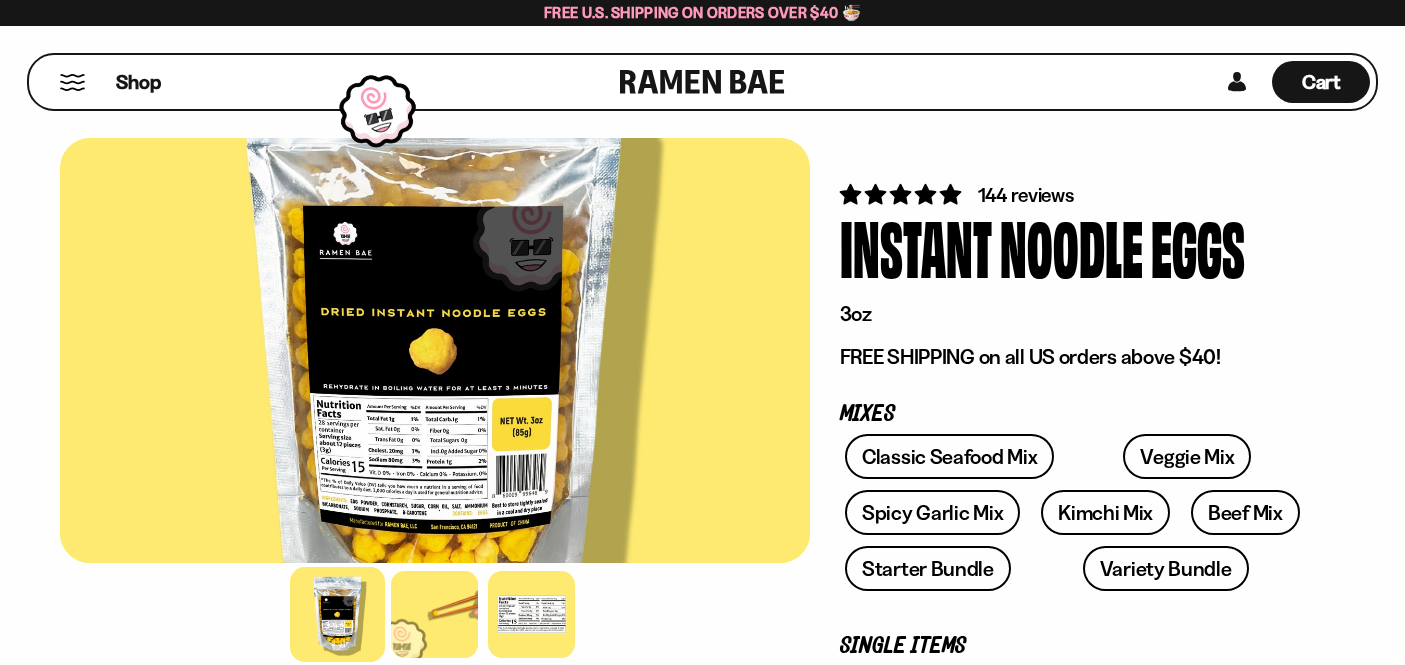 click at bounding box center (72, 82) 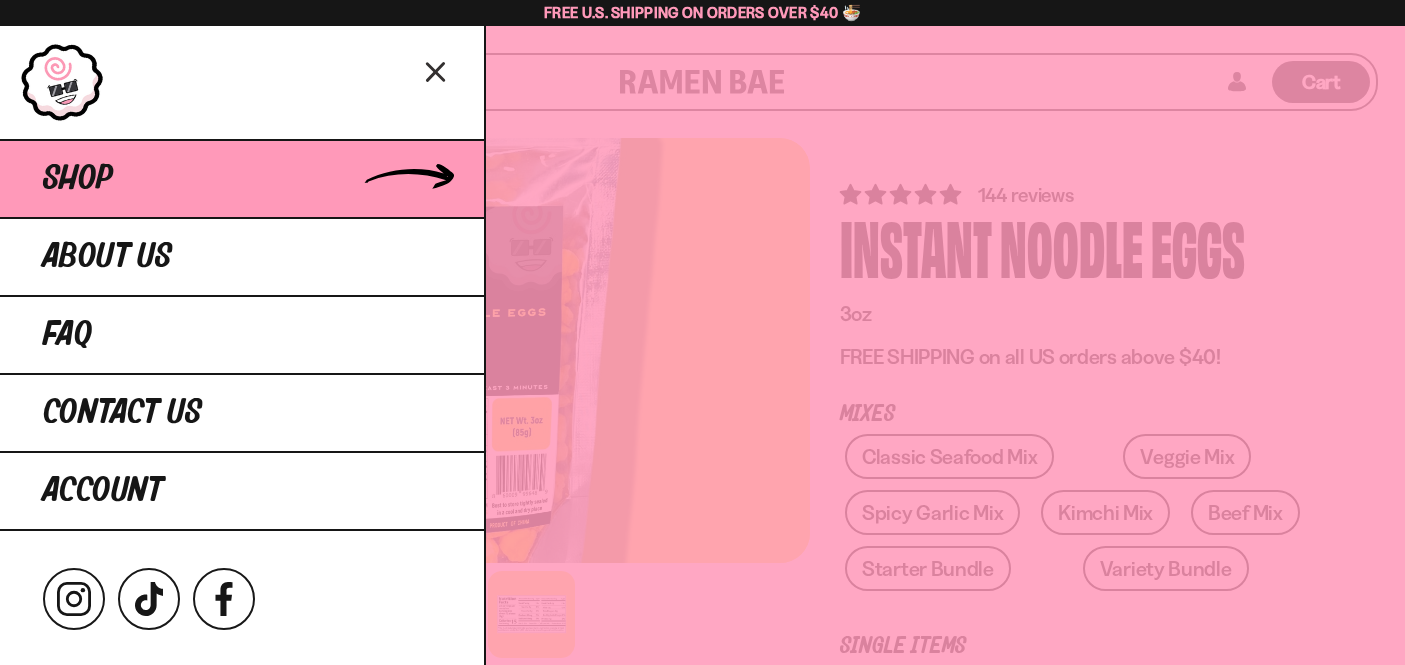 click on "Shop" at bounding box center (78, 179) 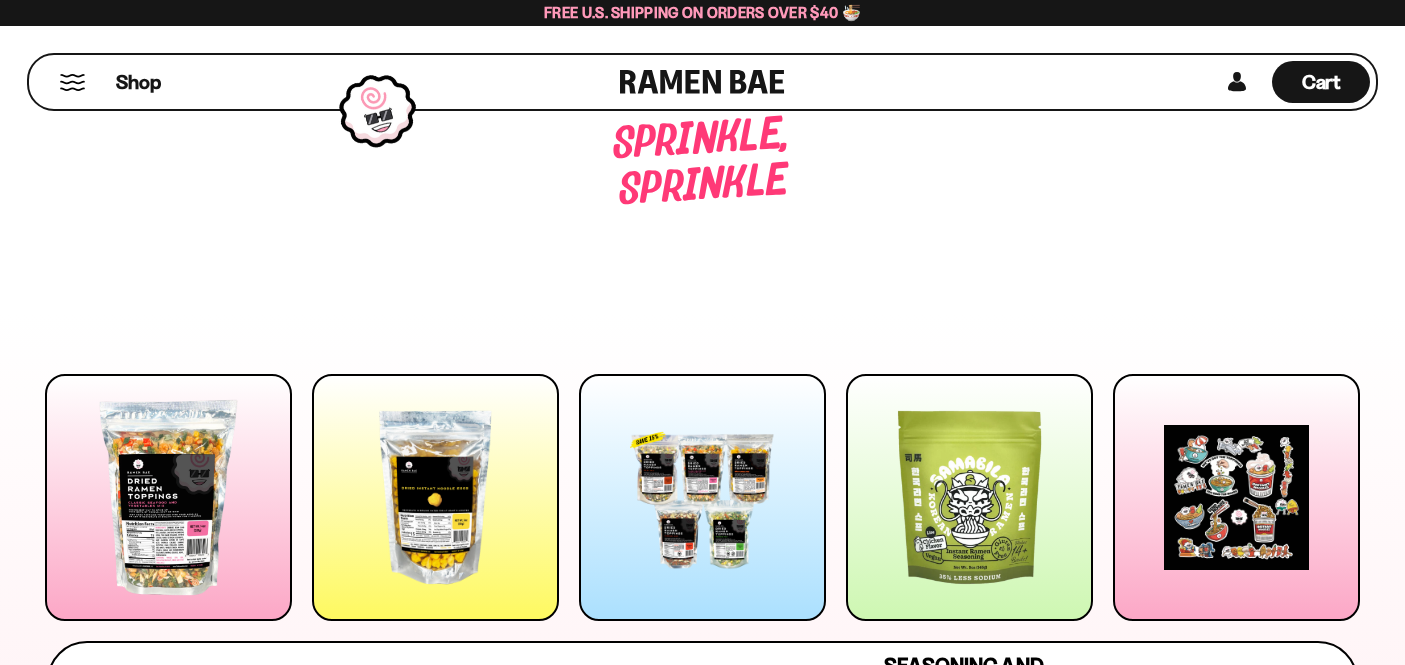 scroll, scrollTop: 0, scrollLeft: 0, axis: both 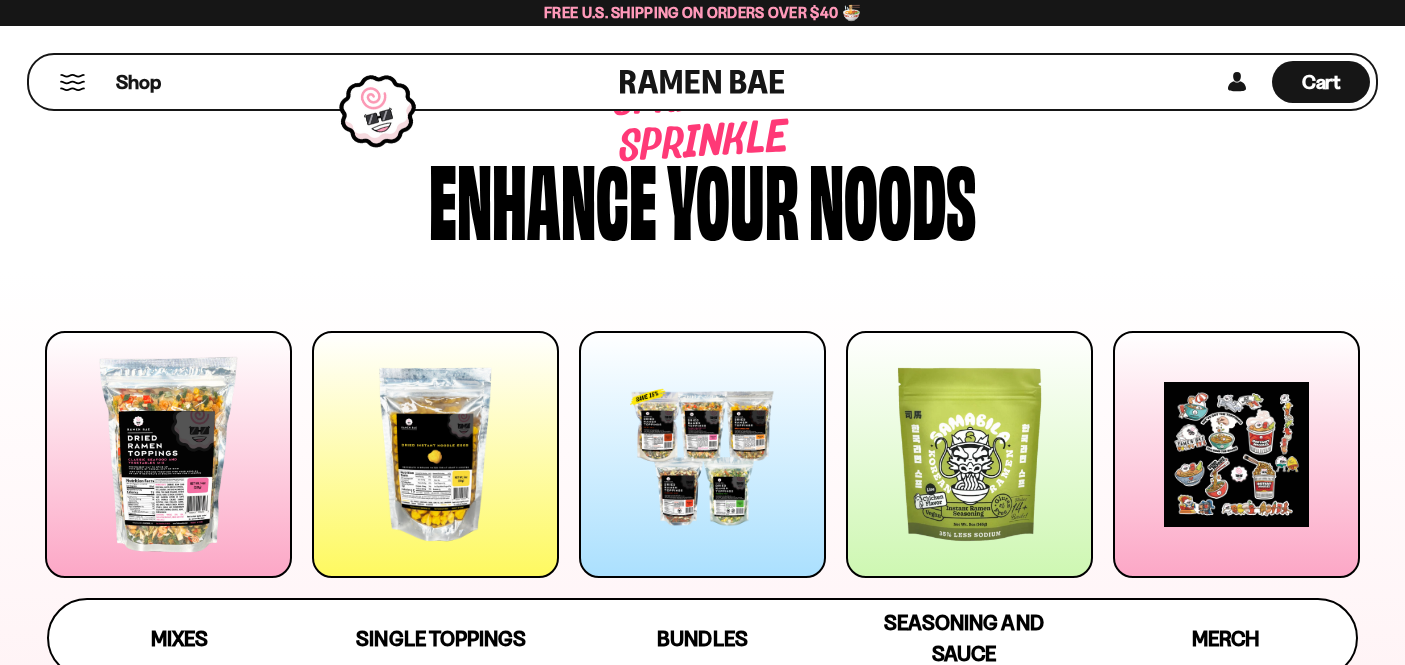 click at bounding box center (168, 454) 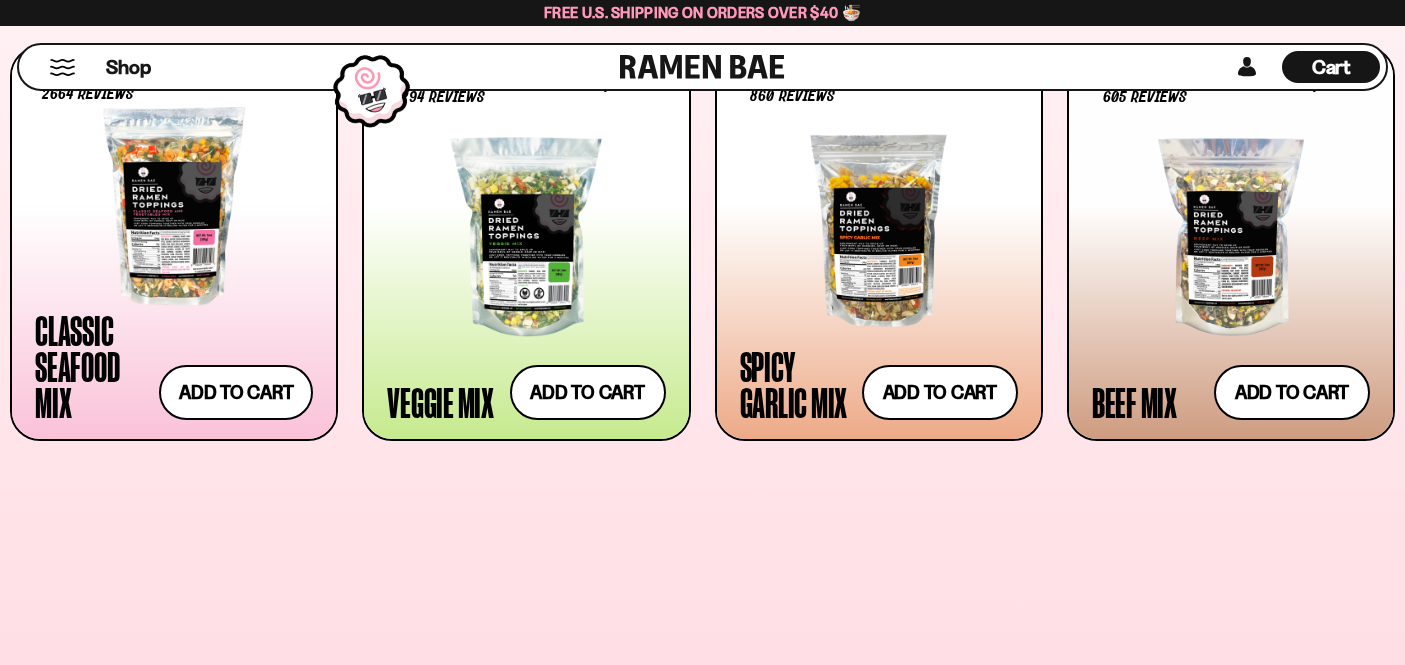 scroll, scrollTop: 846, scrollLeft: 0, axis: vertical 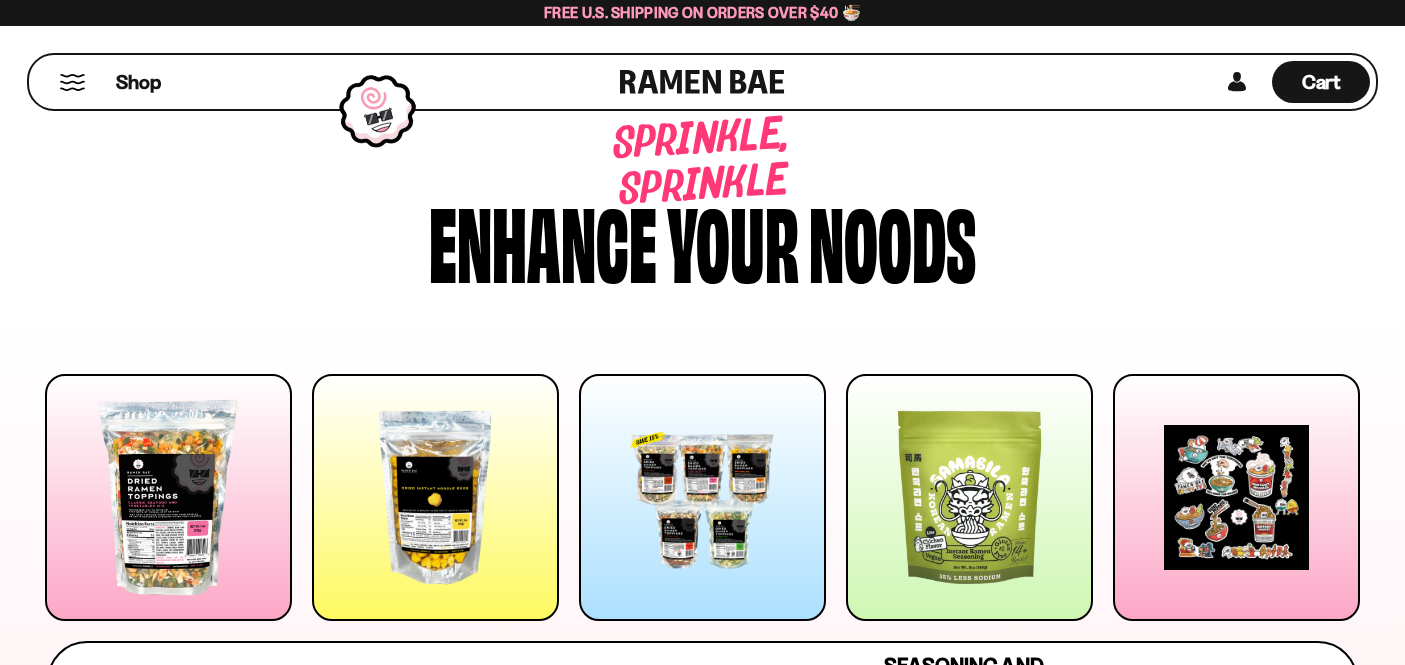click on "Shop" at bounding box center [327, 82] 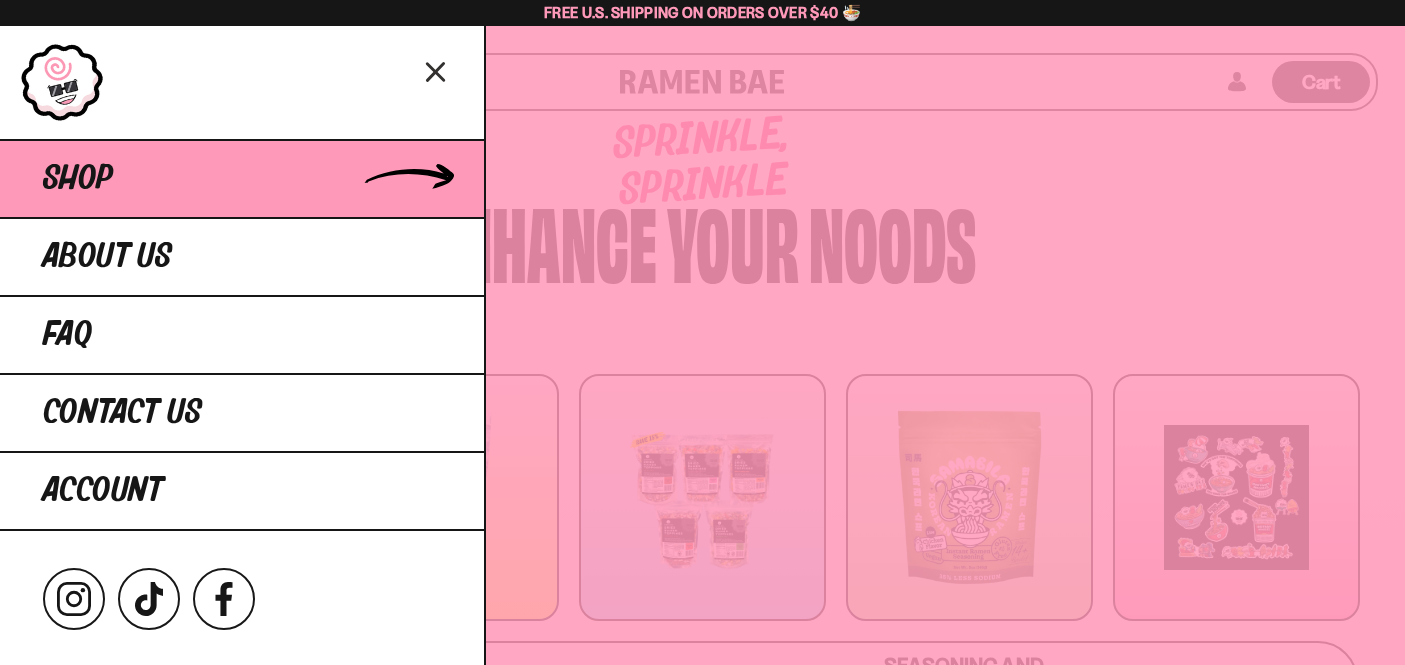 click on "Shop" at bounding box center [78, 179] 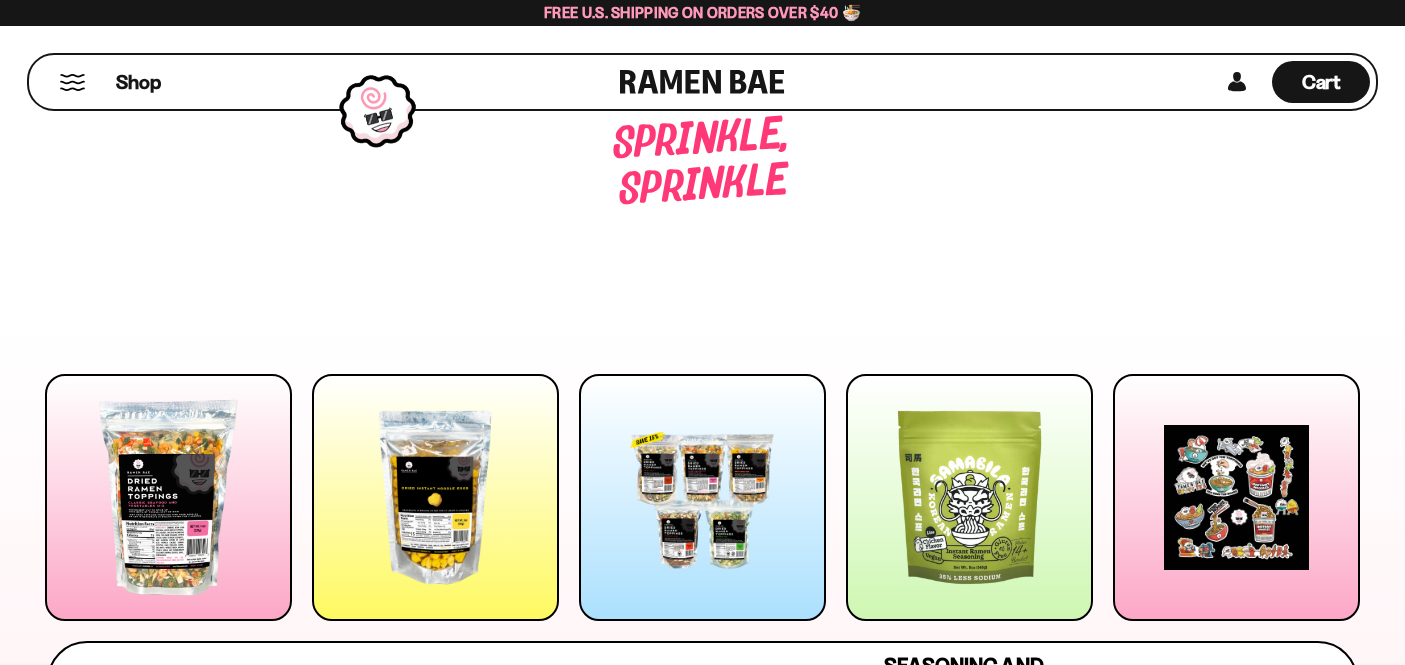 scroll, scrollTop: 0, scrollLeft: 0, axis: both 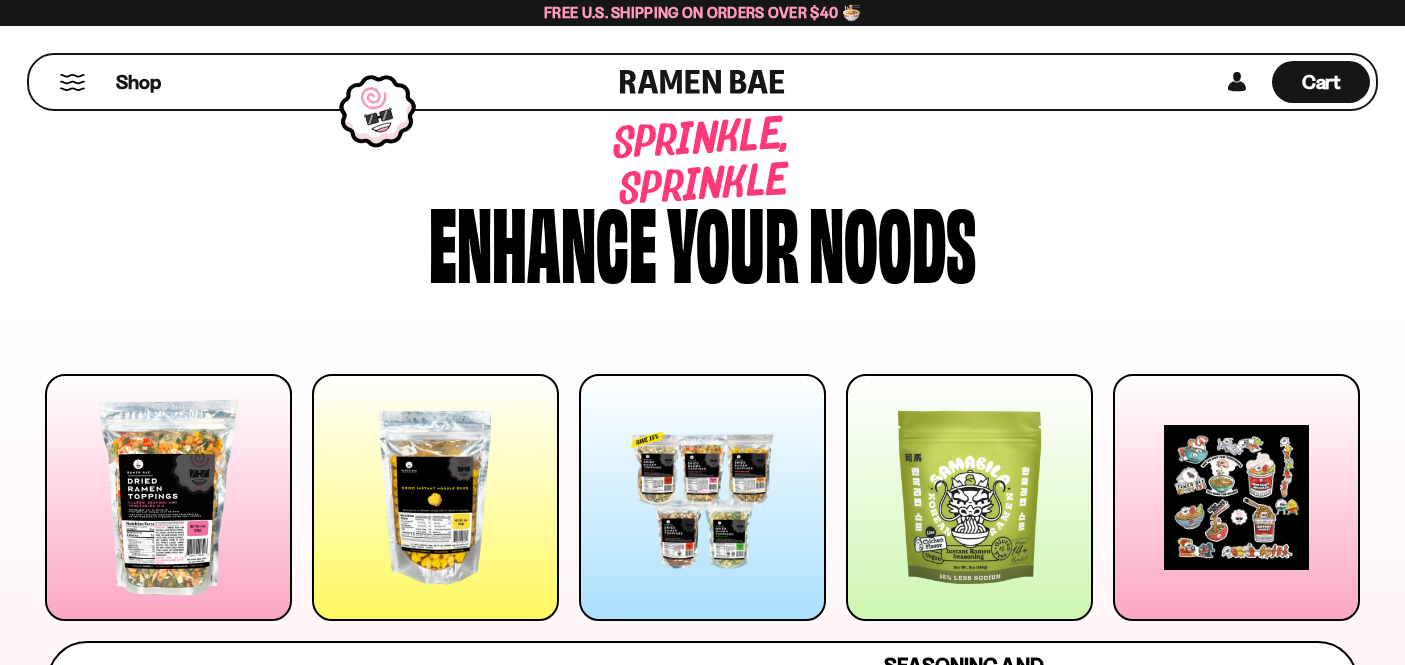 click at bounding box center [435, 497] 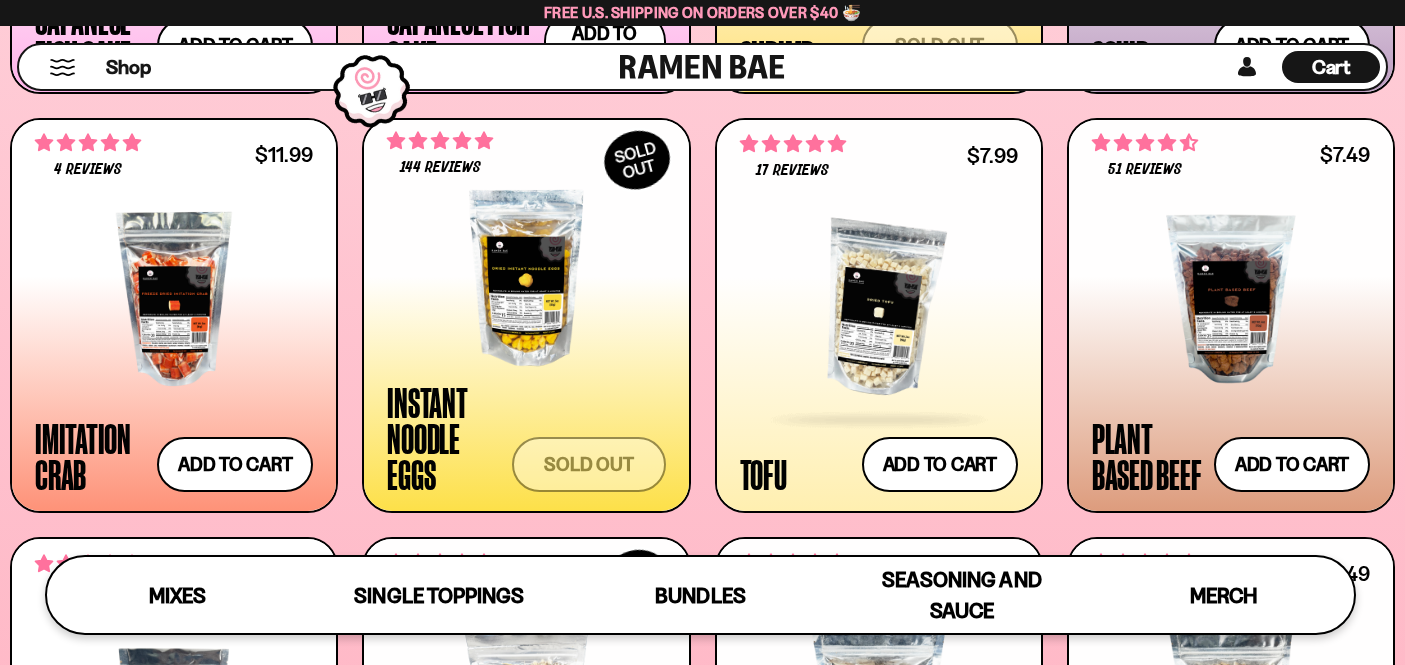 scroll, scrollTop: 2171, scrollLeft: 0, axis: vertical 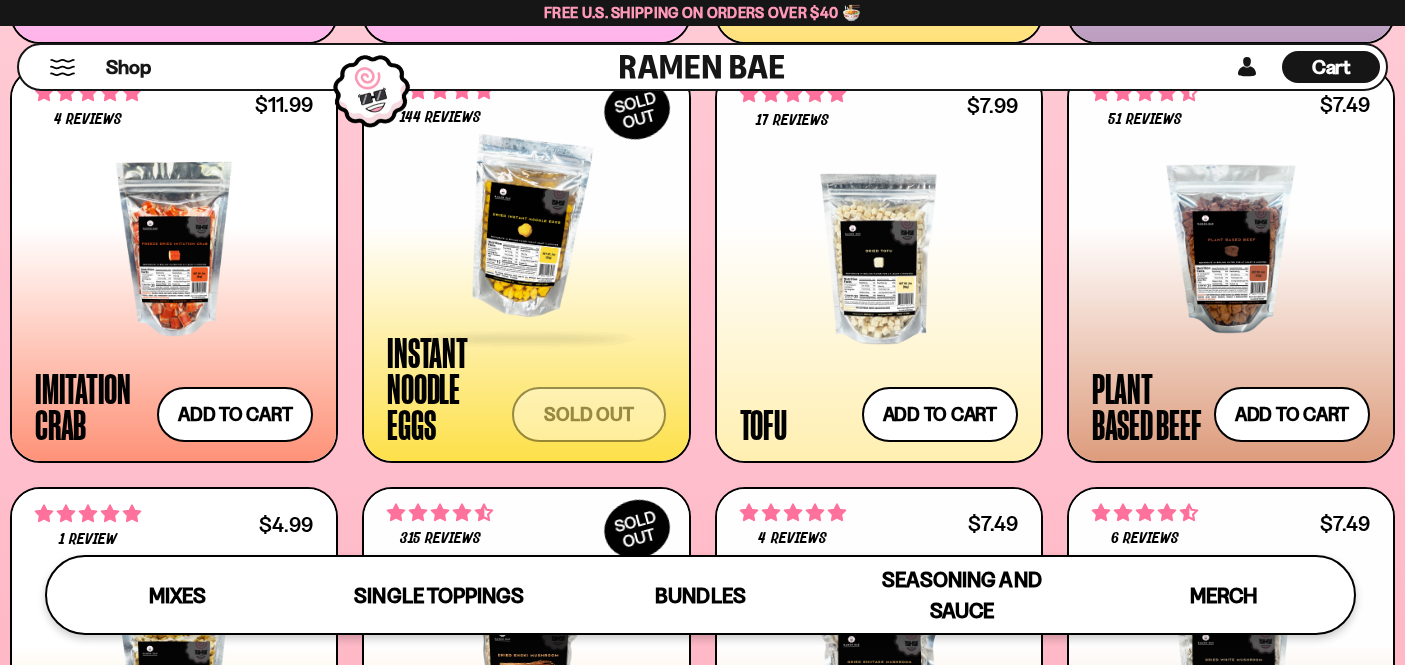 click at bounding box center (526, 228) 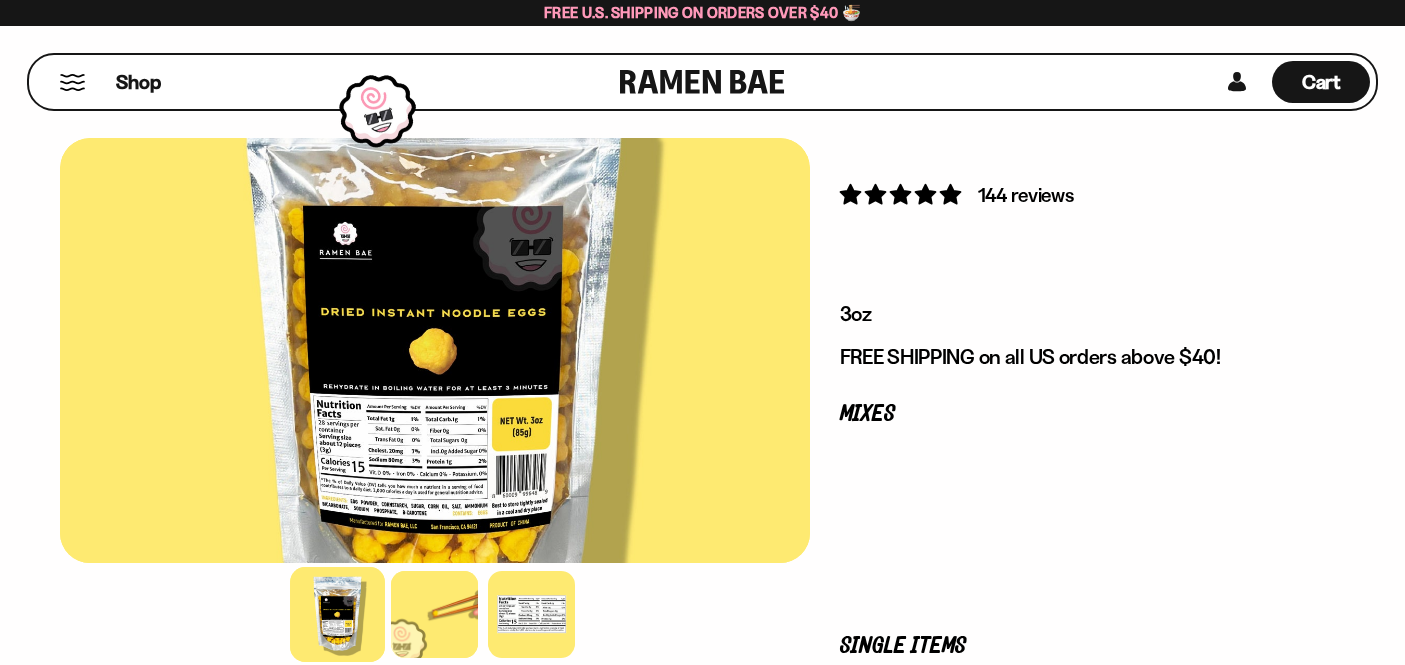 scroll, scrollTop: 0, scrollLeft: 0, axis: both 